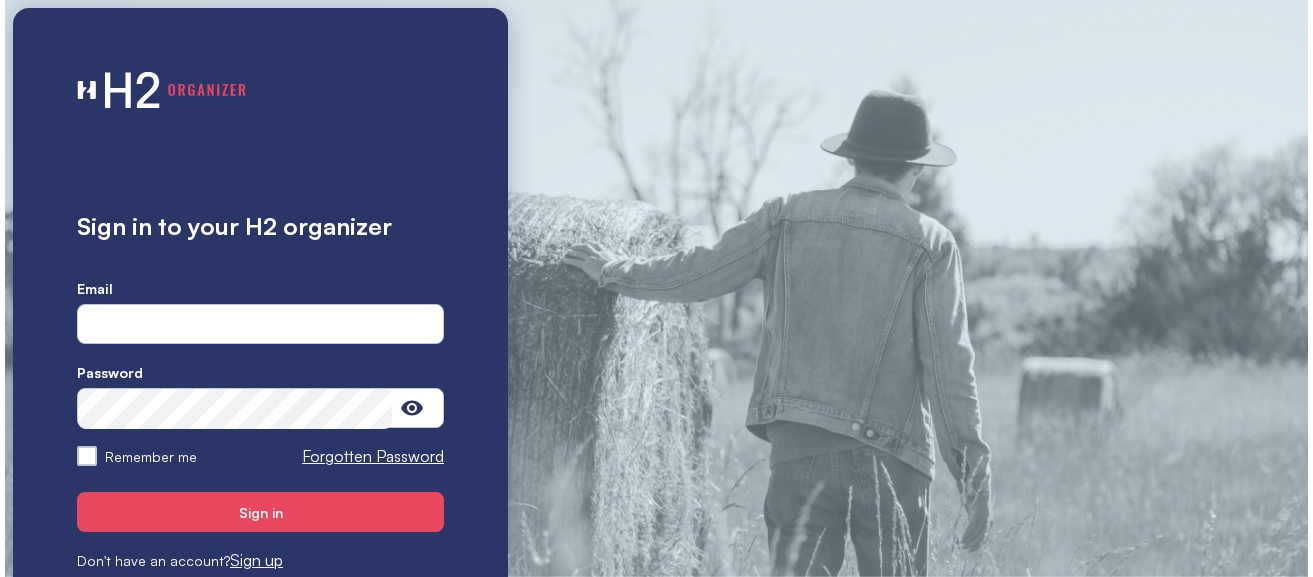 scroll, scrollTop: 0, scrollLeft: 0, axis: both 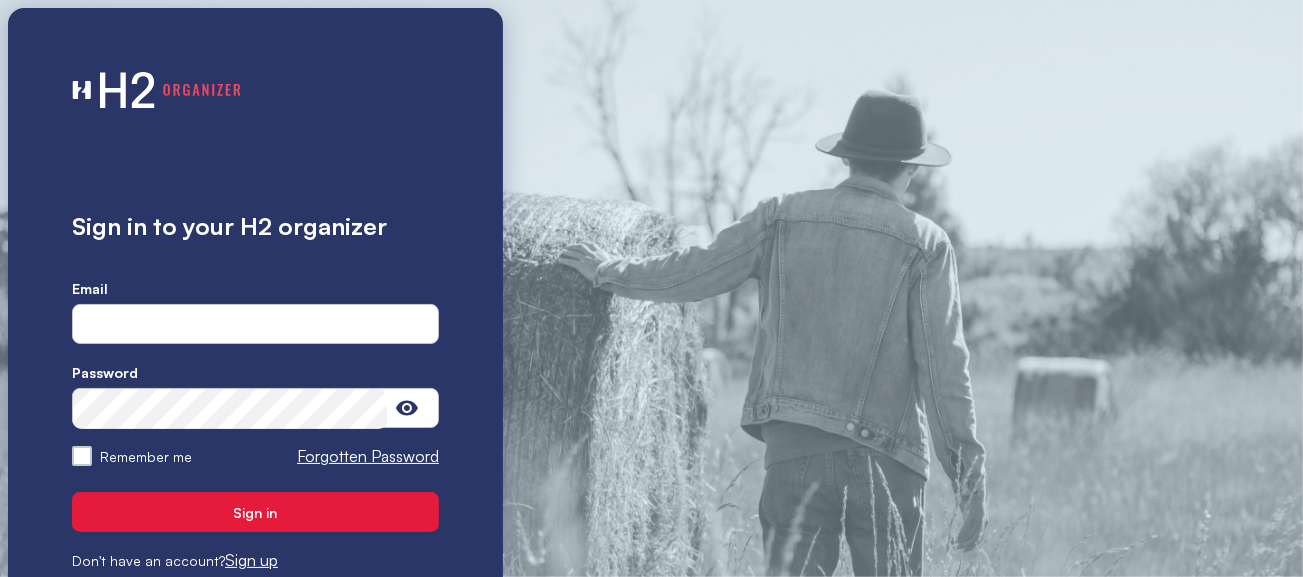 type on "**********" 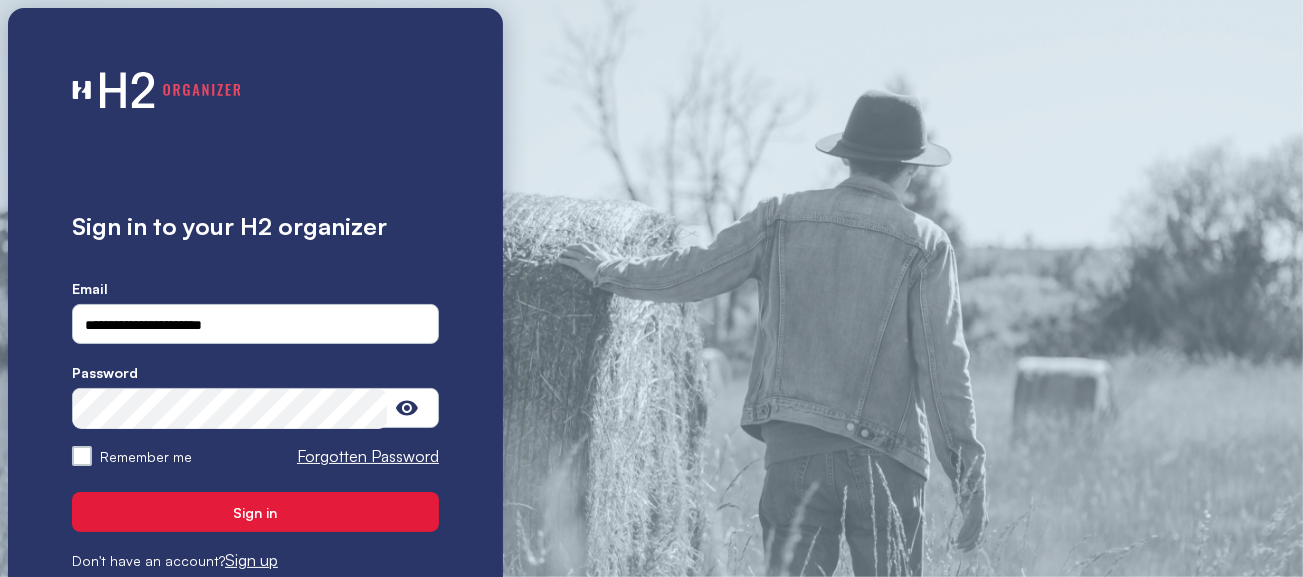 click on "Sign in" at bounding box center (255, 512) 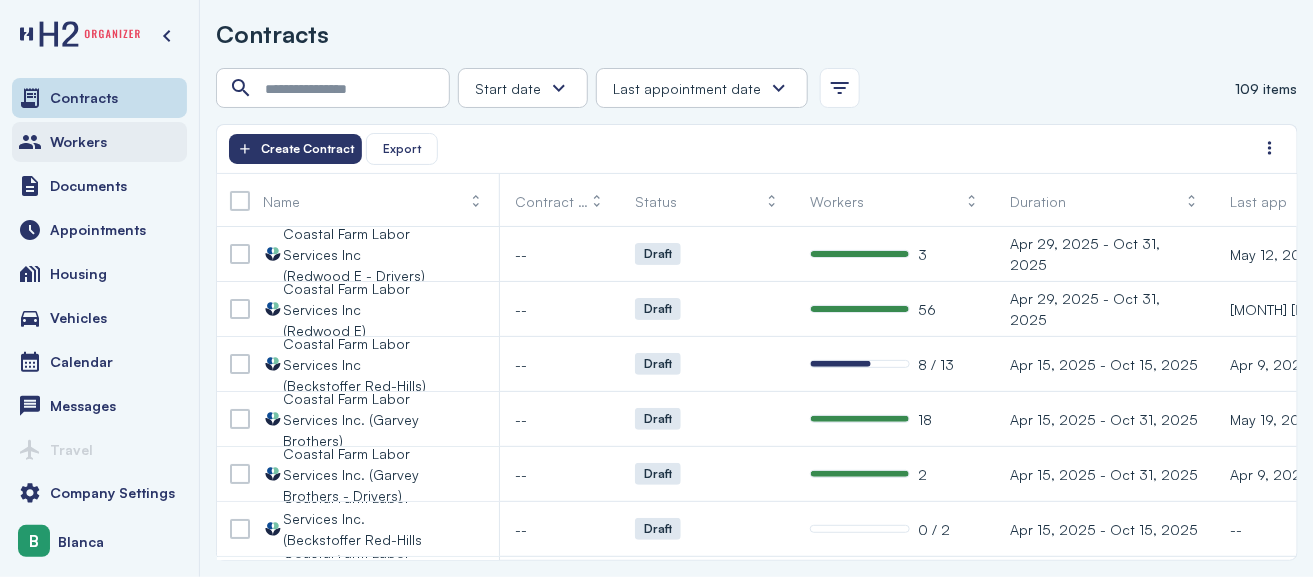 click on "Workers" at bounding box center [78, 142] 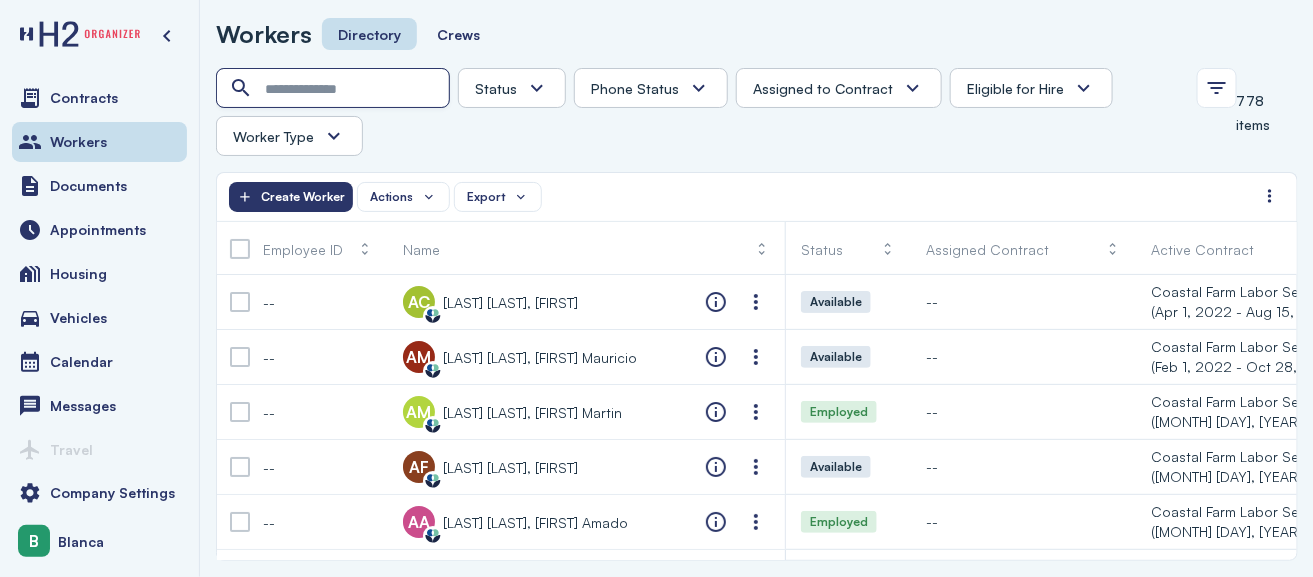 click at bounding box center [335, 89] 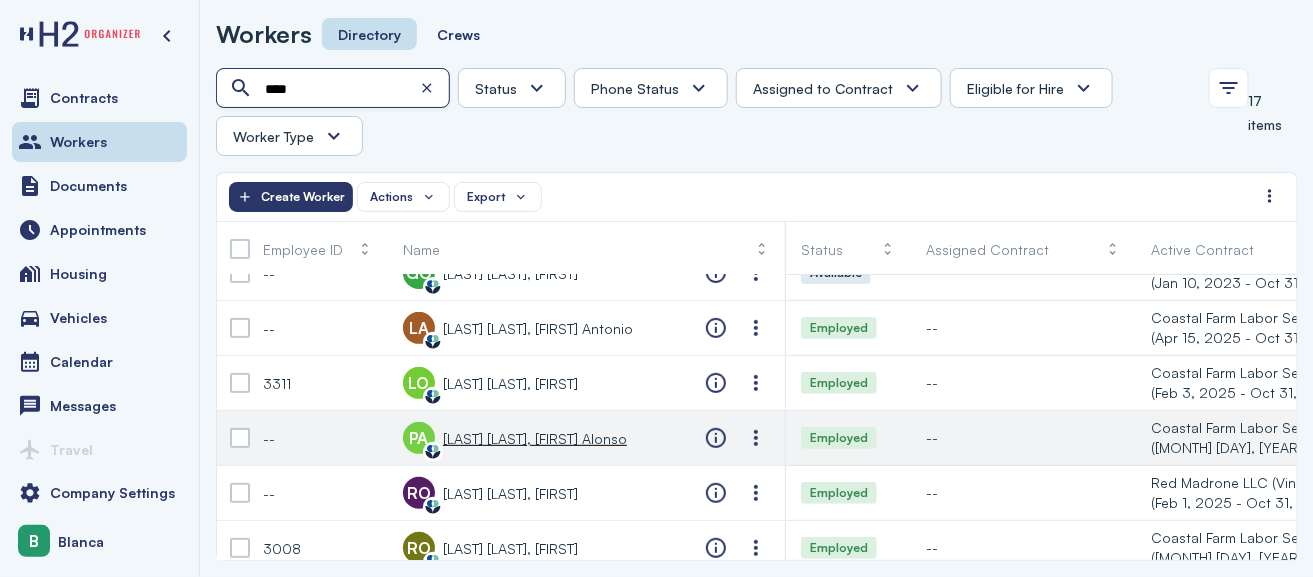 scroll, scrollTop: 400, scrollLeft: 0, axis: vertical 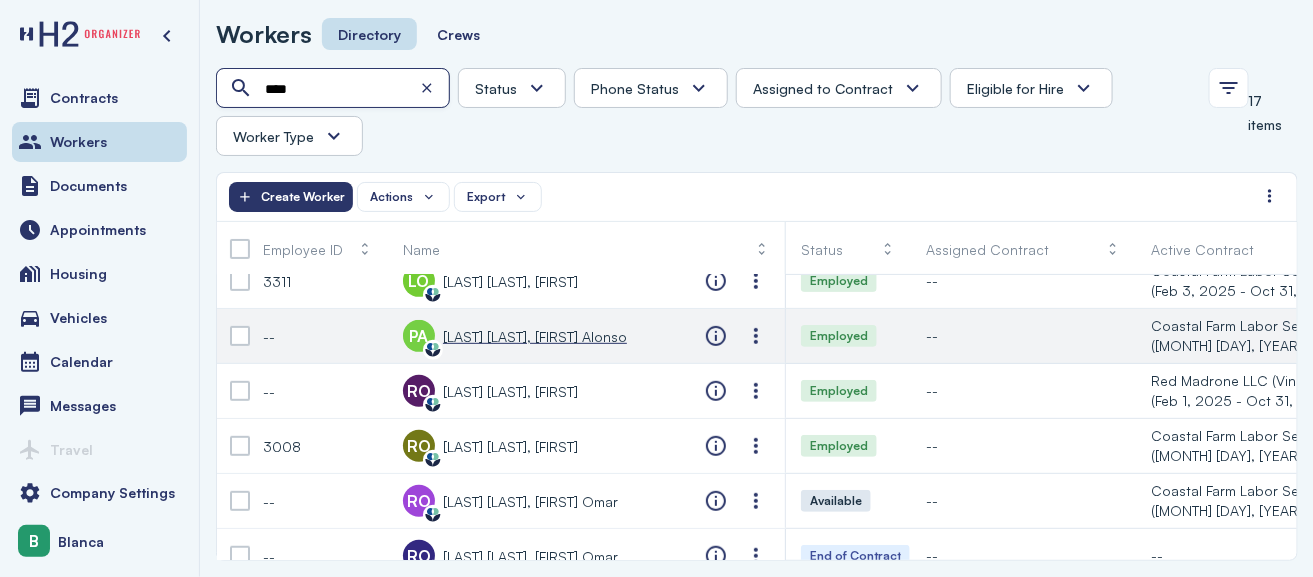 type on "****" 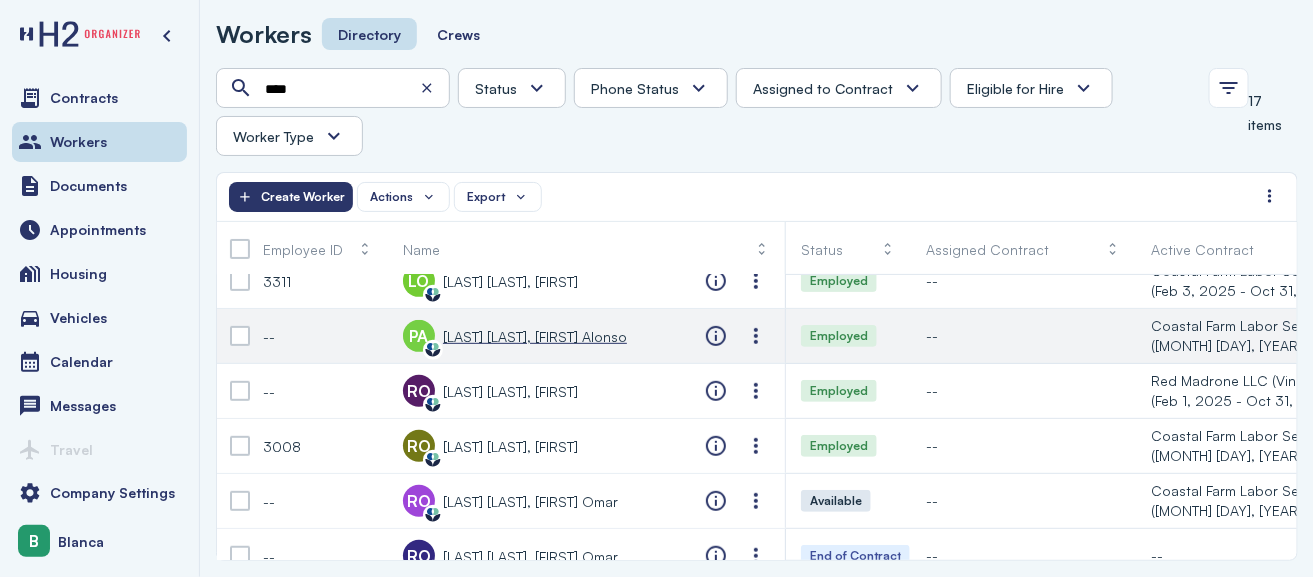 click on "[LAST] [LAST], [FIRST] Alonso" at bounding box center [535, 336] 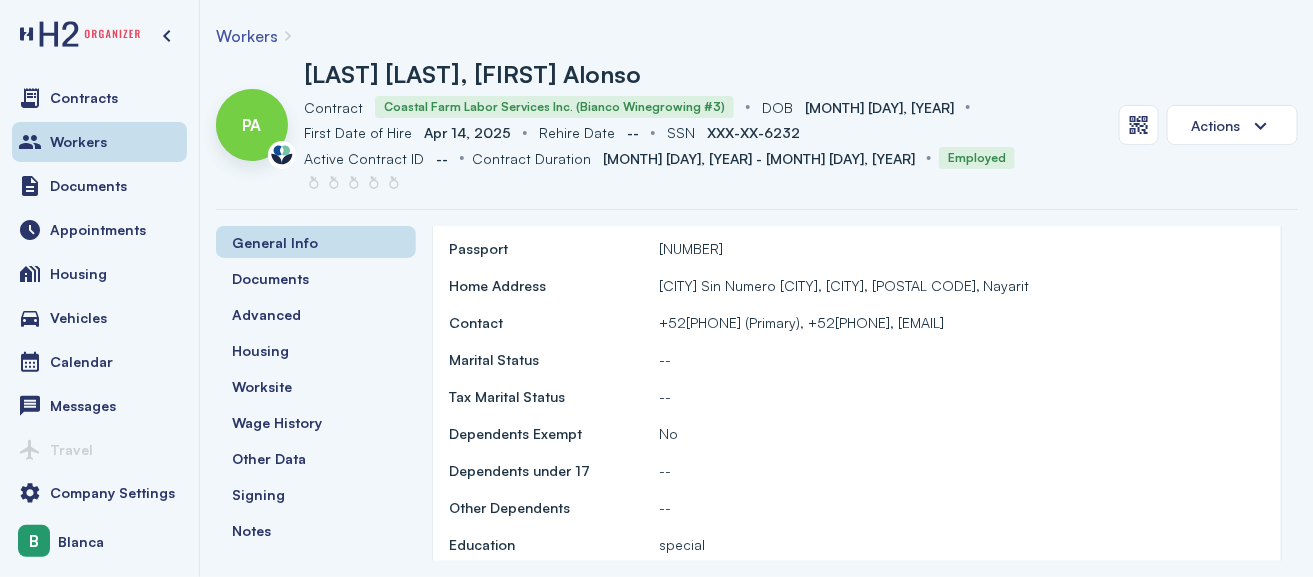 scroll, scrollTop: 300, scrollLeft: 0, axis: vertical 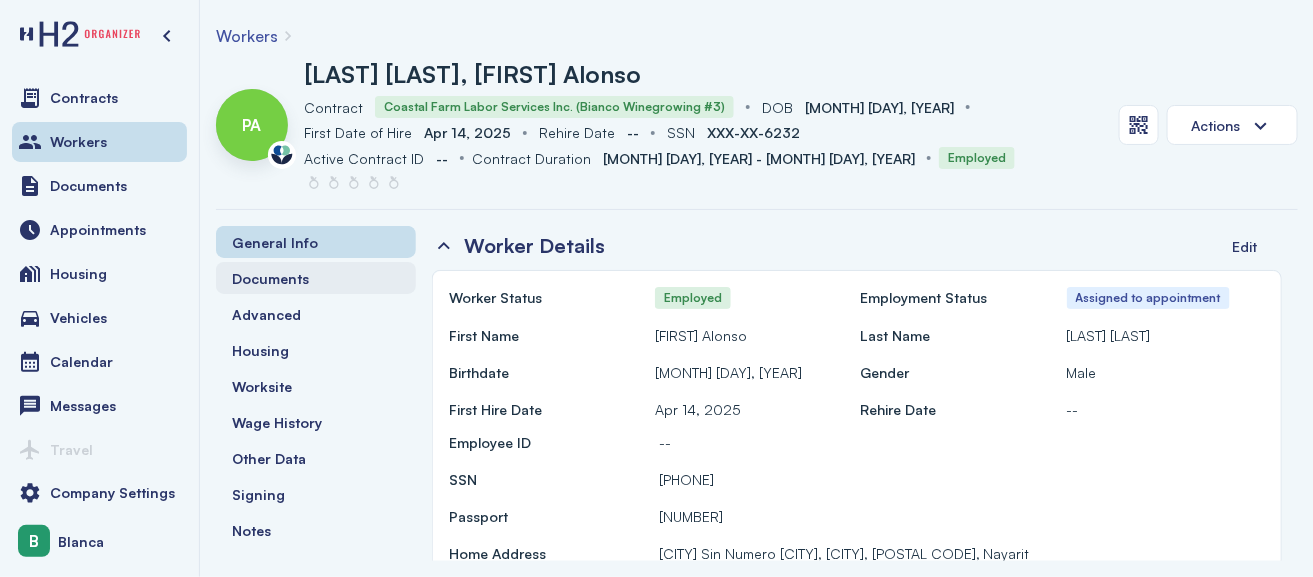 click on "Documents" at bounding box center [316, 278] 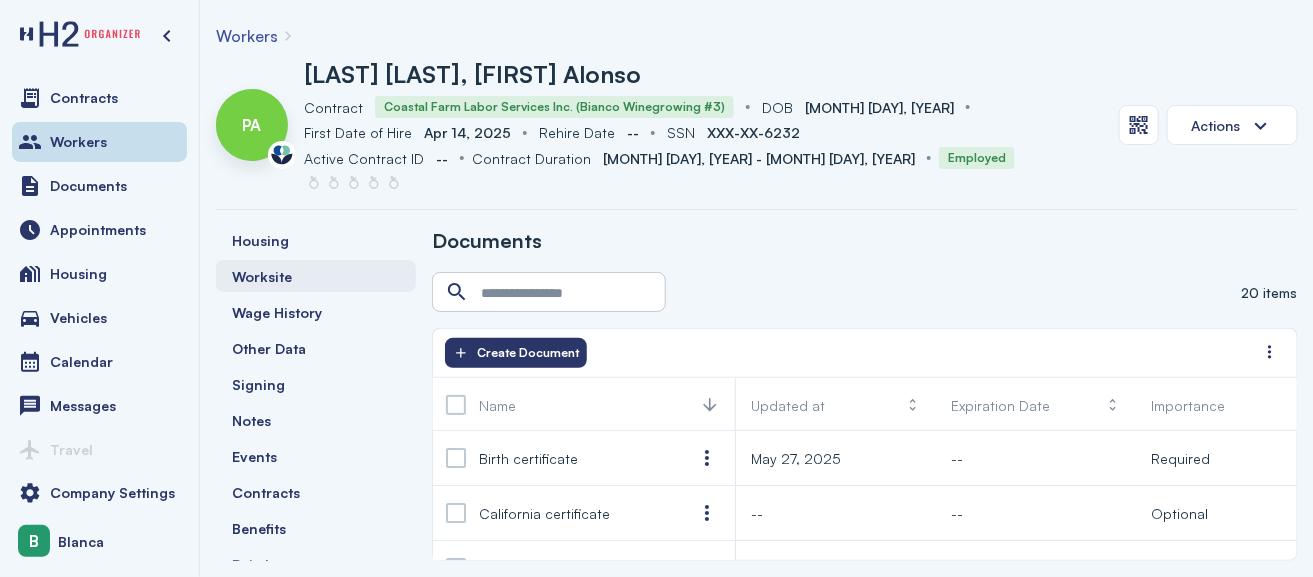 scroll, scrollTop: 112, scrollLeft: 0, axis: vertical 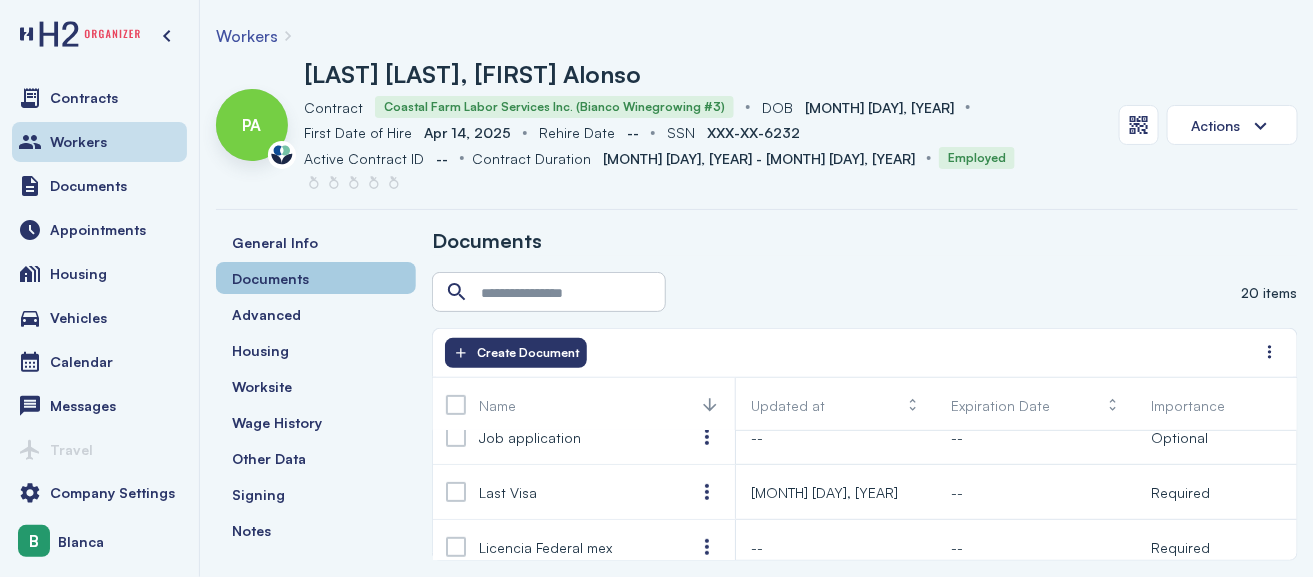 click on "Documents" at bounding box center (270, 278) 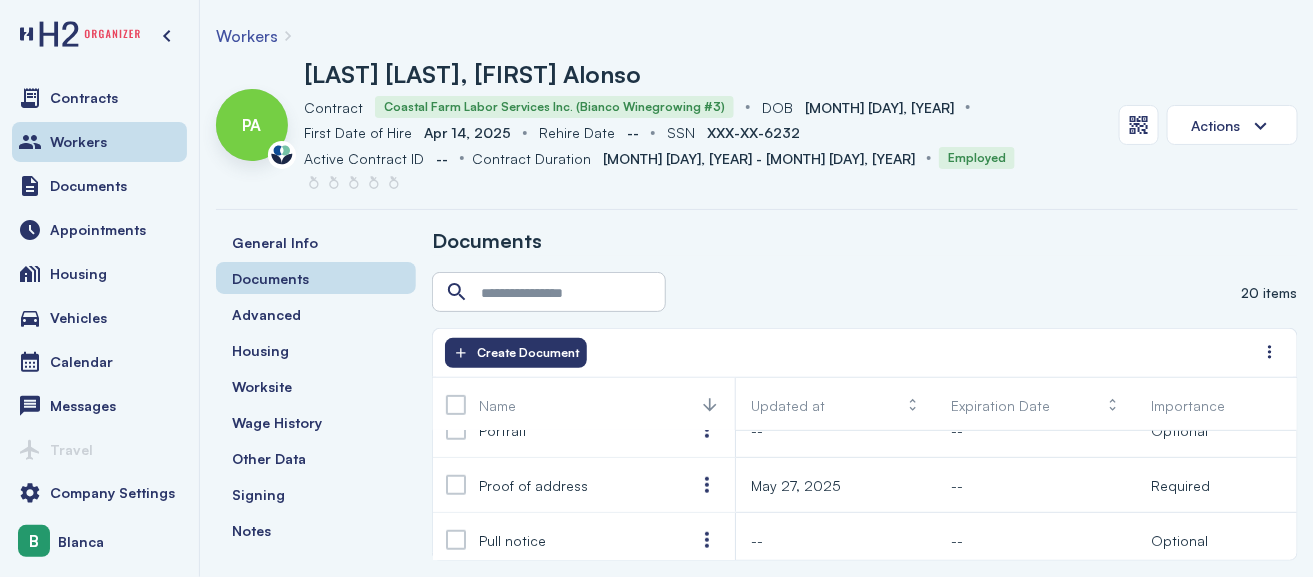 scroll, scrollTop: 700, scrollLeft: 0, axis: vertical 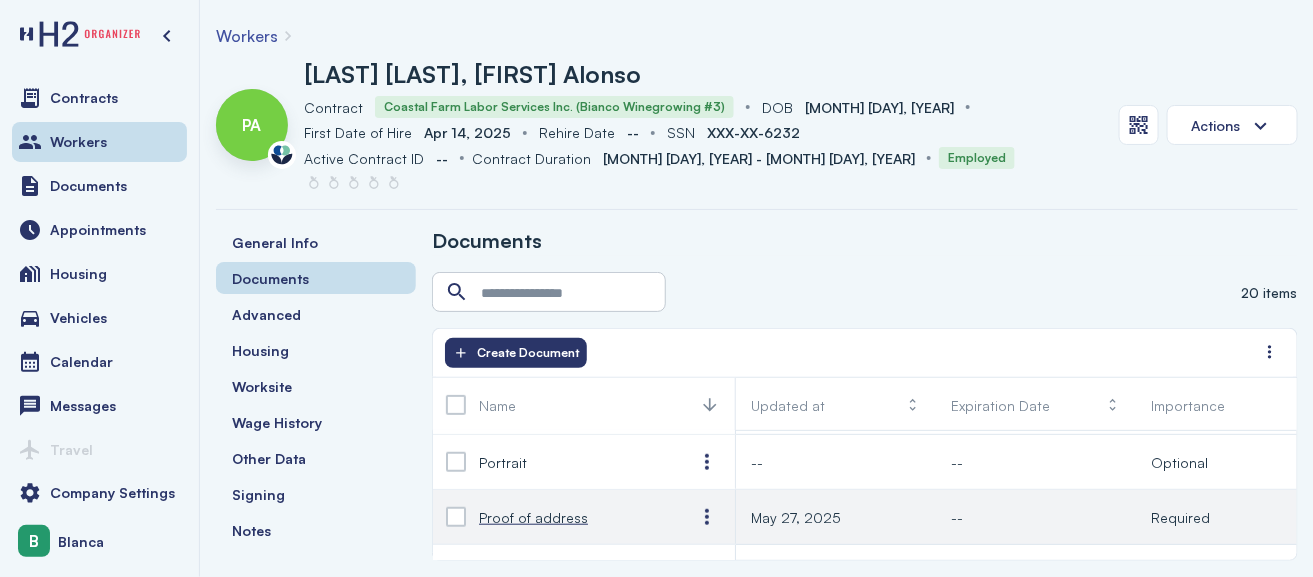 click on "Proof of address" at bounding box center [533, 517] 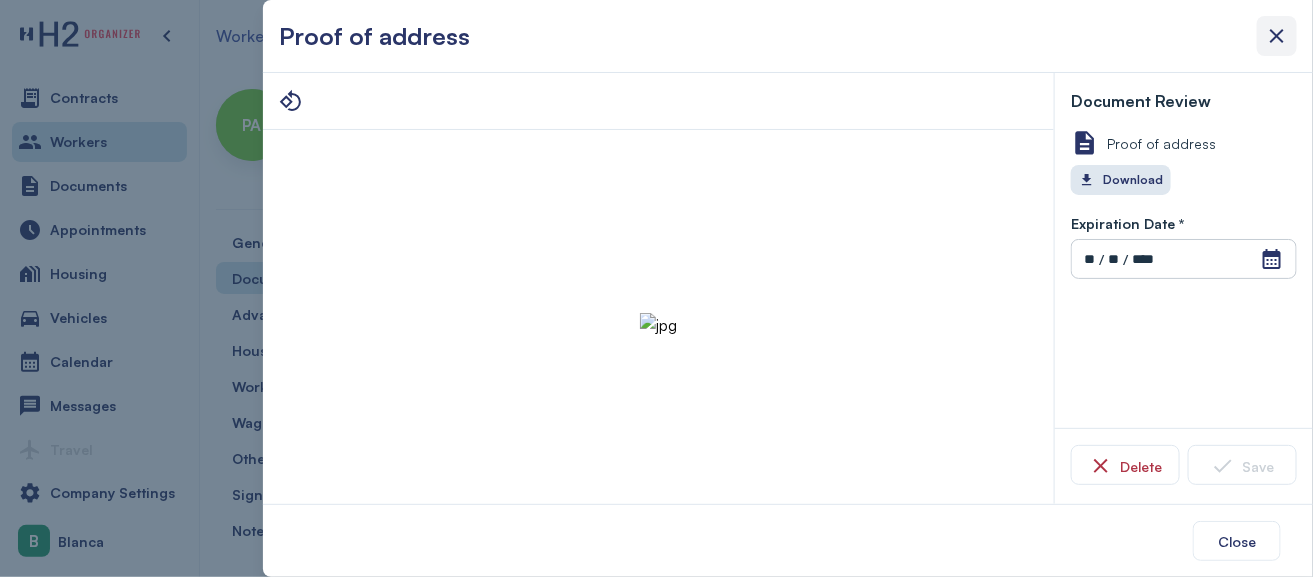 click at bounding box center [1277, 36] 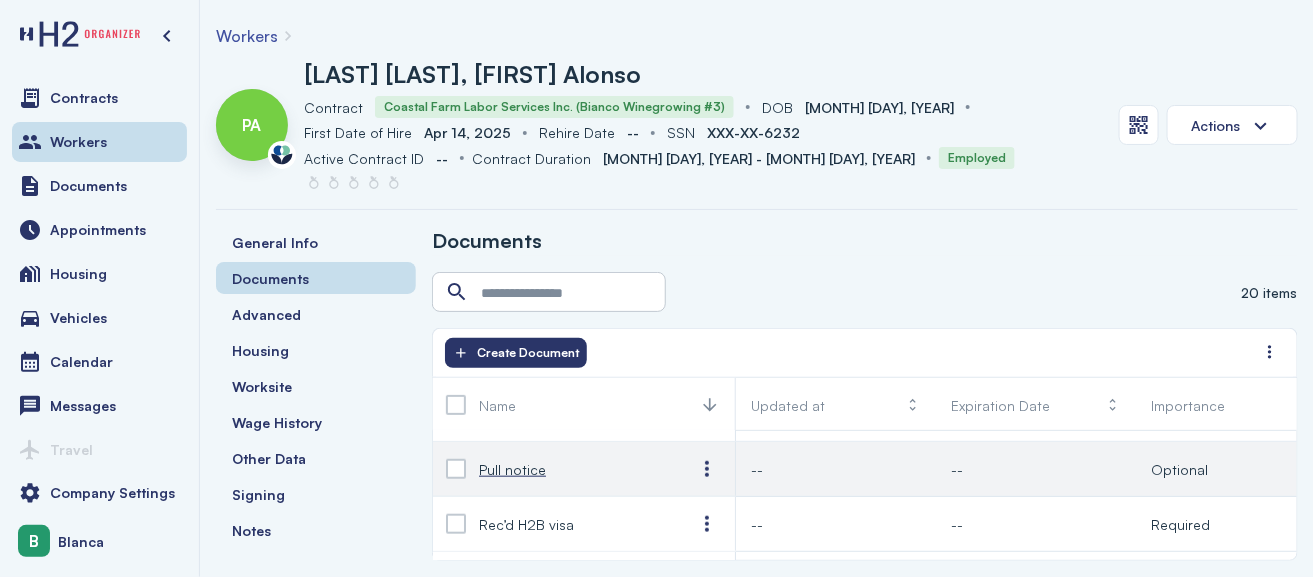 scroll, scrollTop: 899, scrollLeft: 0, axis: vertical 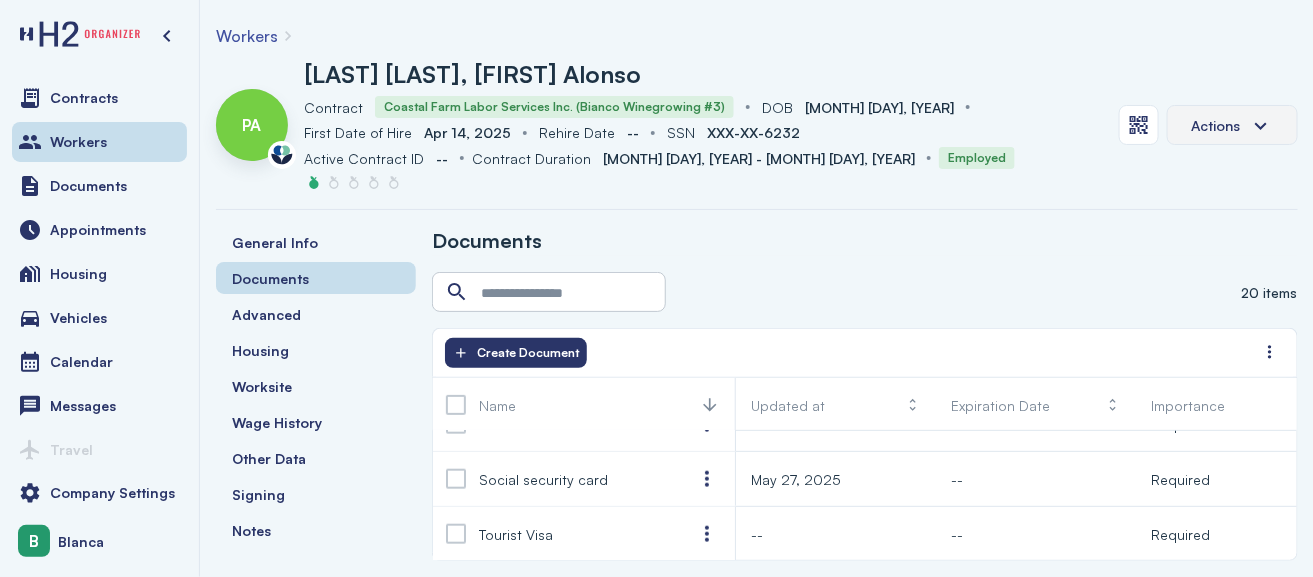 click on "Actions" at bounding box center [1232, 126] 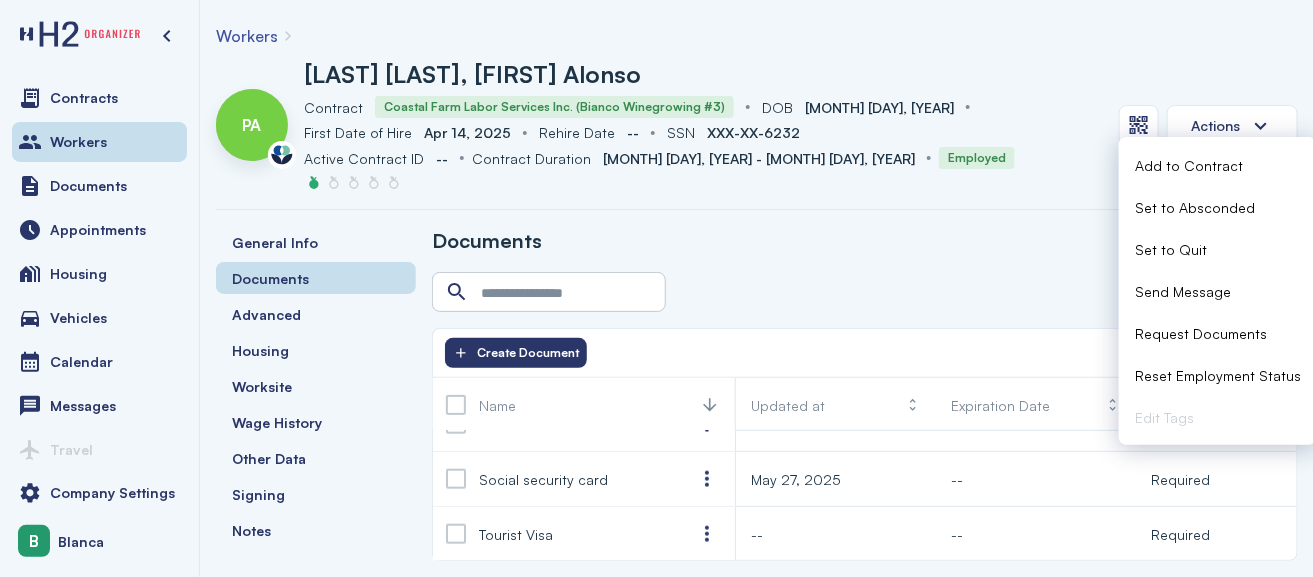 click on "Send Message" at bounding box center (1183, 291) 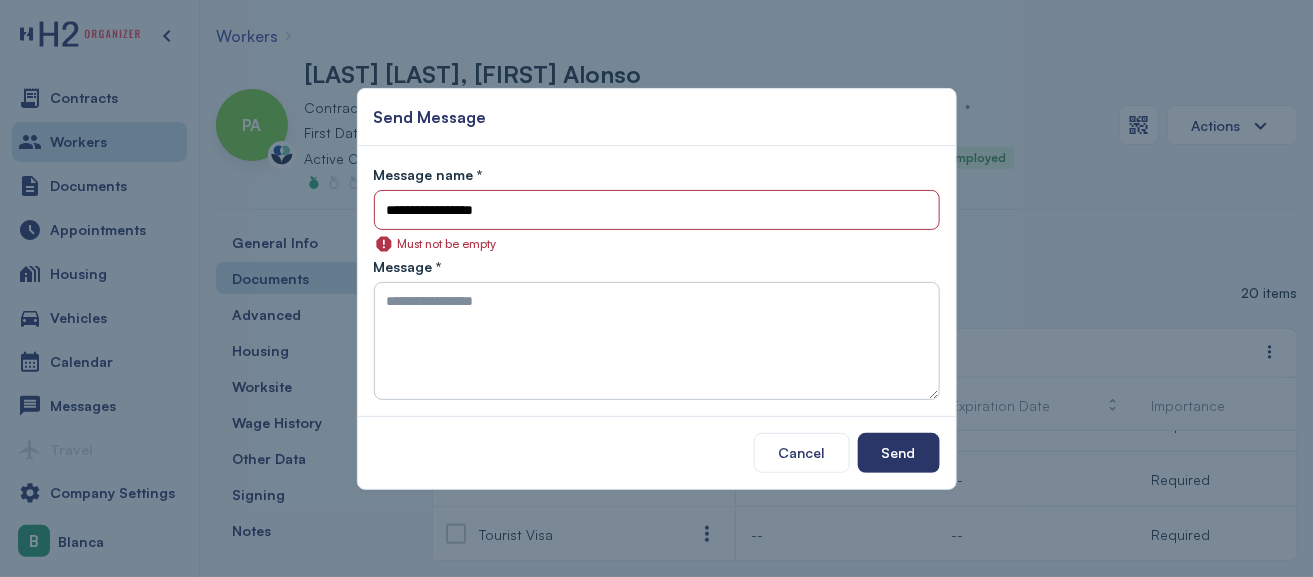 type on "**********" 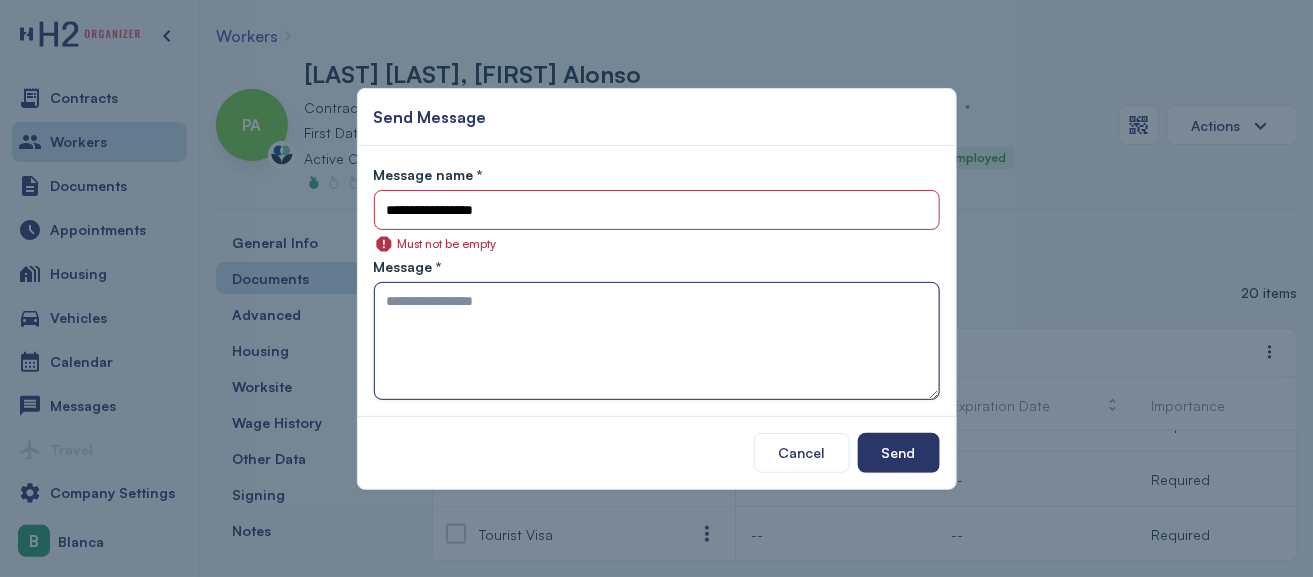 click at bounding box center [657, 341] 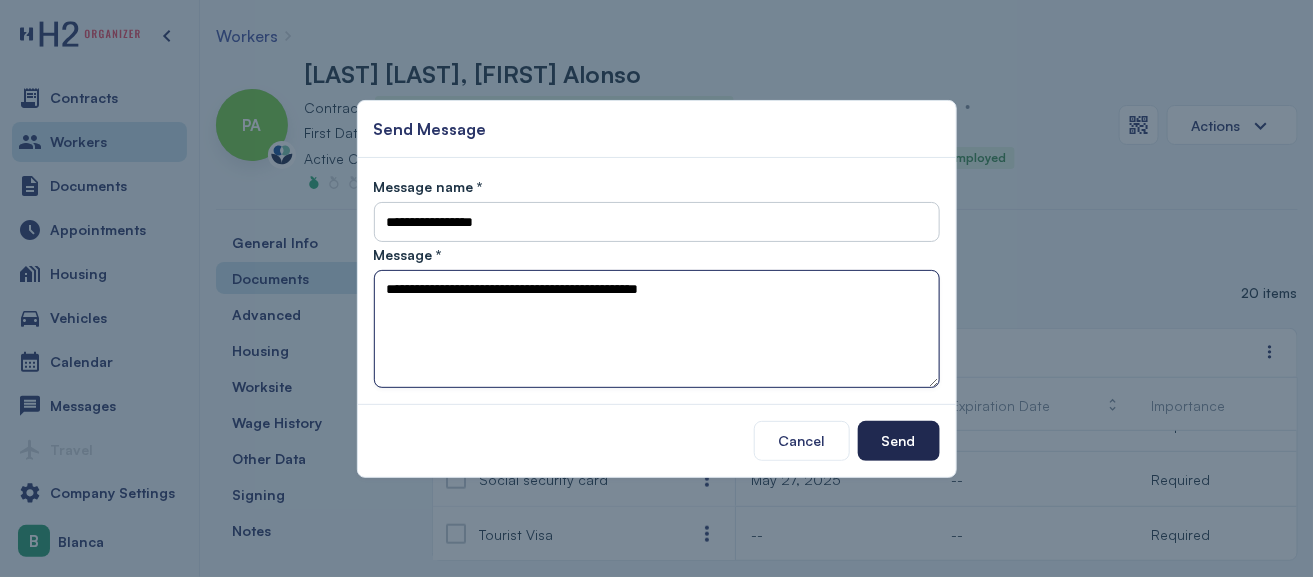 type on "**********" 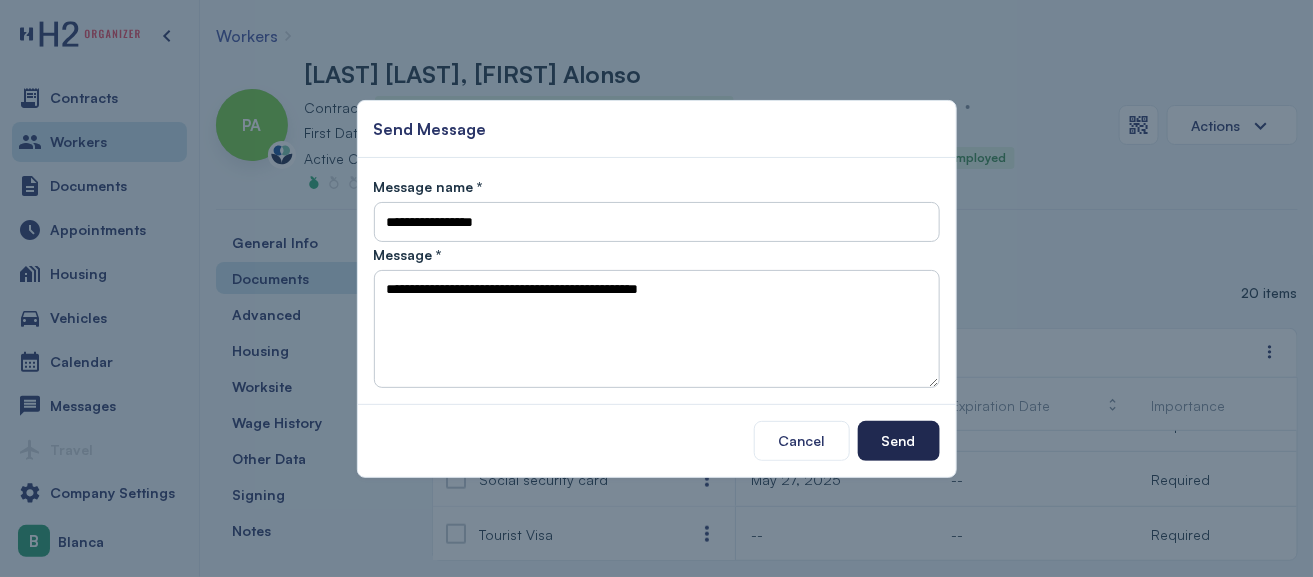 click on "Send" at bounding box center [899, 440] 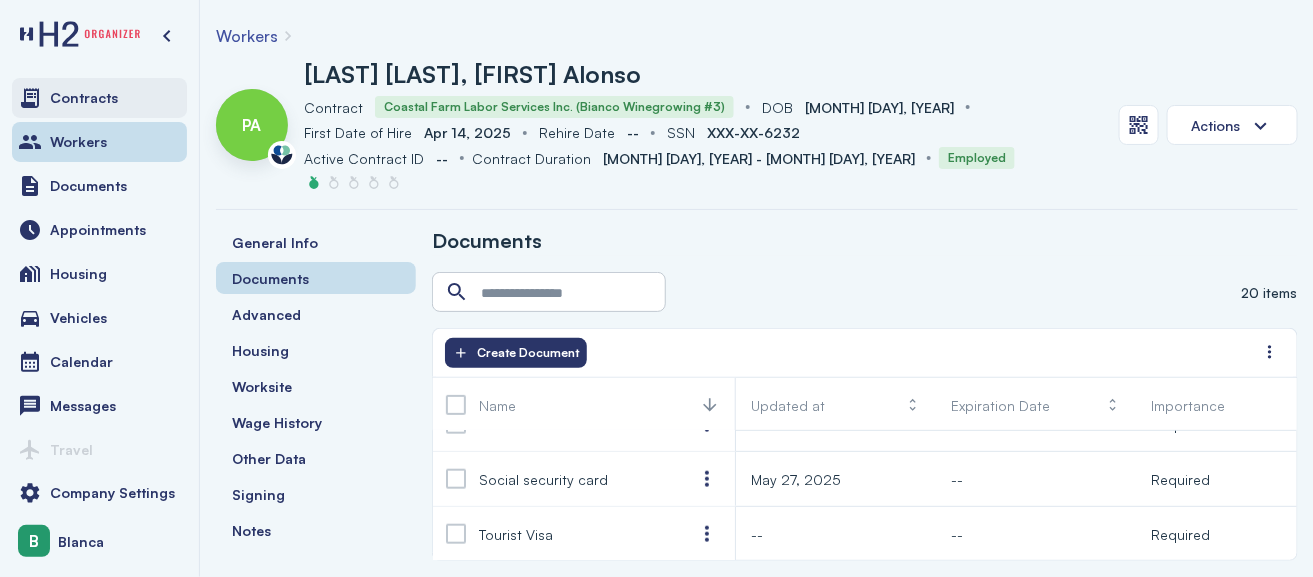 click on "Contracts" at bounding box center (84, 98) 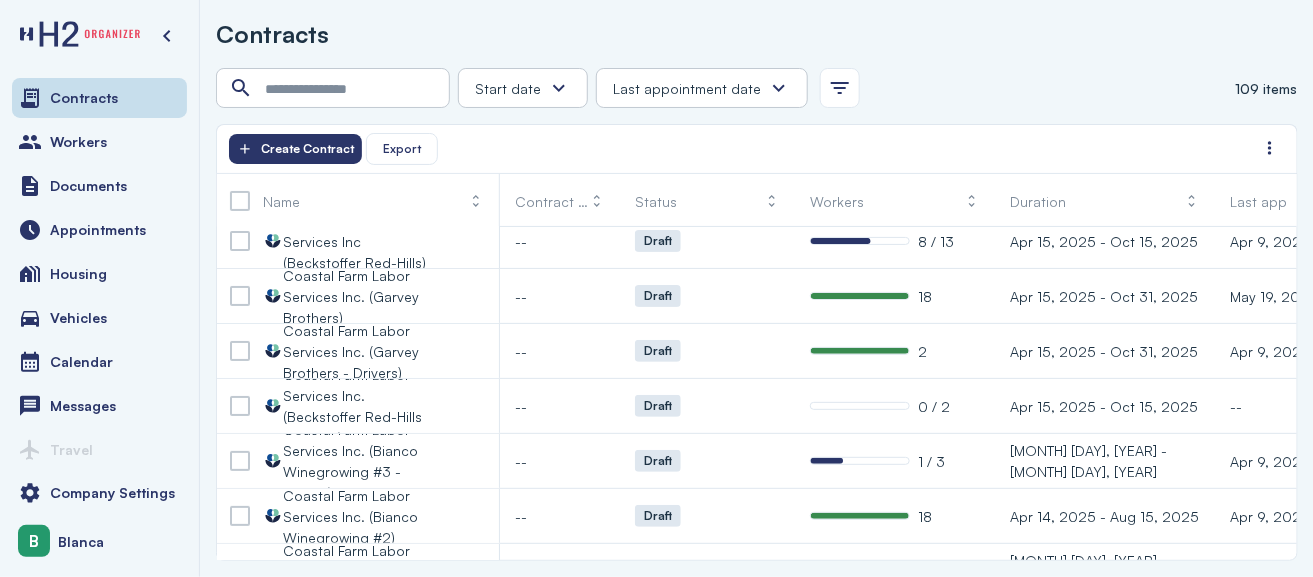 scroll, scrollTop: 200, scrollLeft: 0, axis: vertical 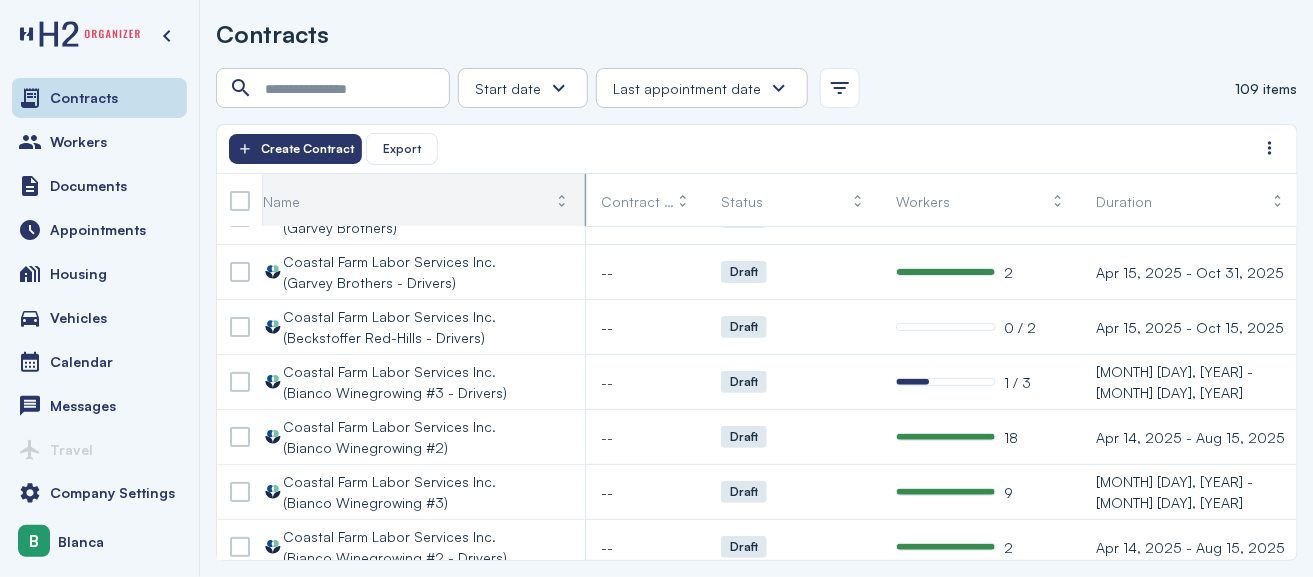 drag, startPoint x: 497, startPoint y: 194, endPoint x: 583, endPoint y: 200, distance: 86.209045 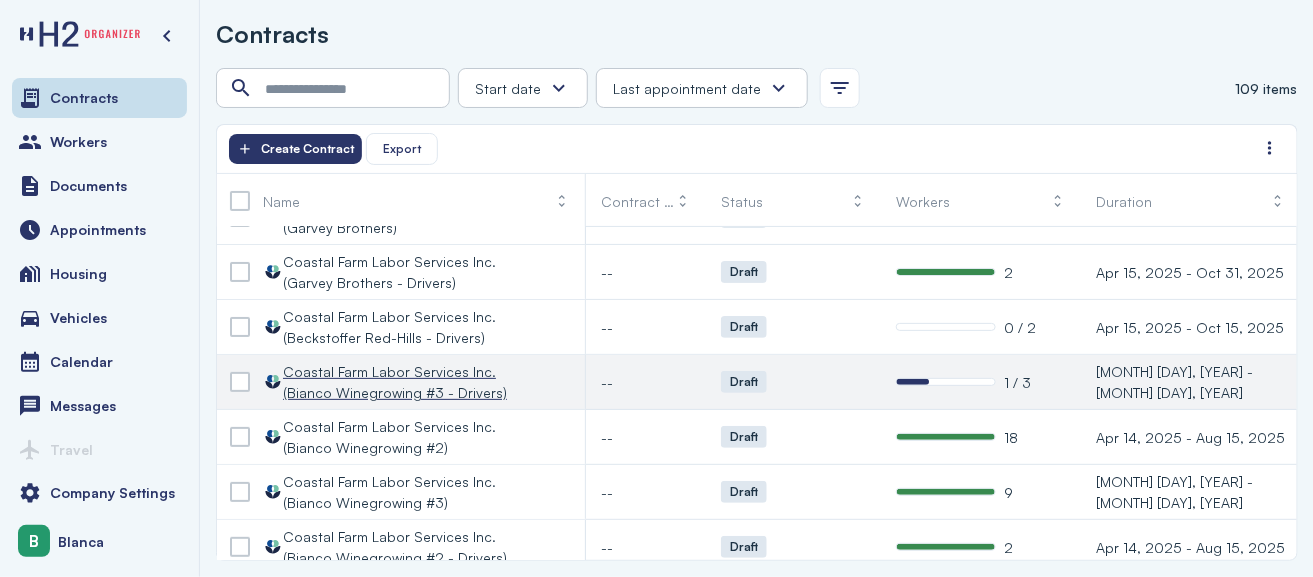 click on "Coastal Farm Labor Services Inc. (Bianco Winegrowing #3 - Drivers)" at bounding box center (398, 382) 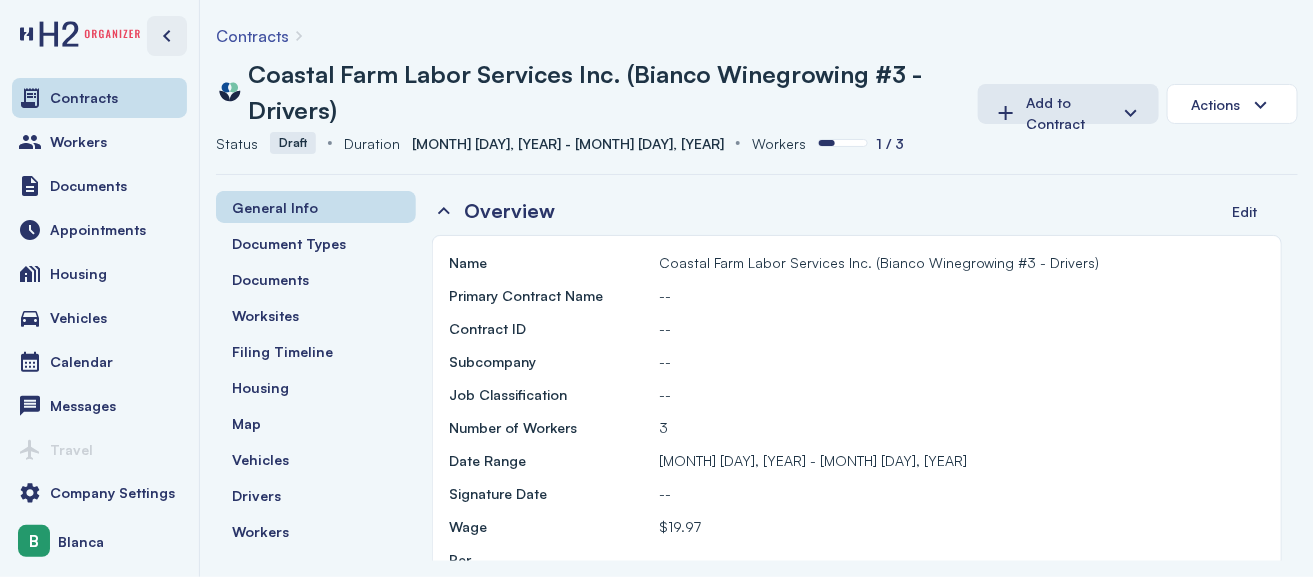 click at bounding box center [167, 36] 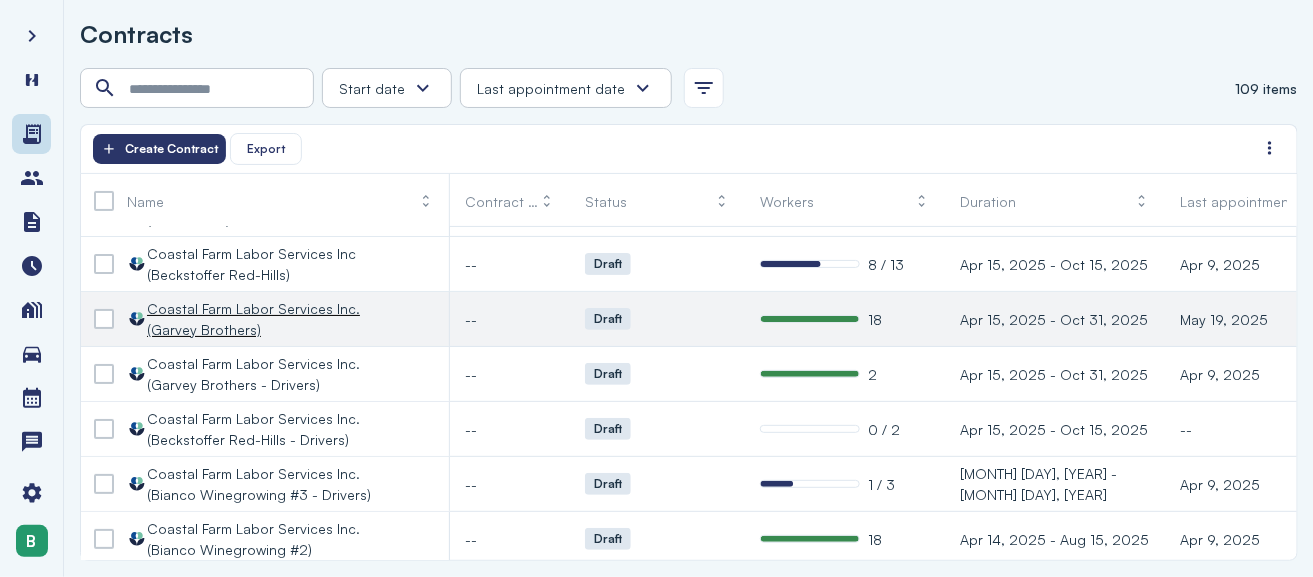 scroll, scrollTop: 200, scrollLeft: 0, axis: vertical 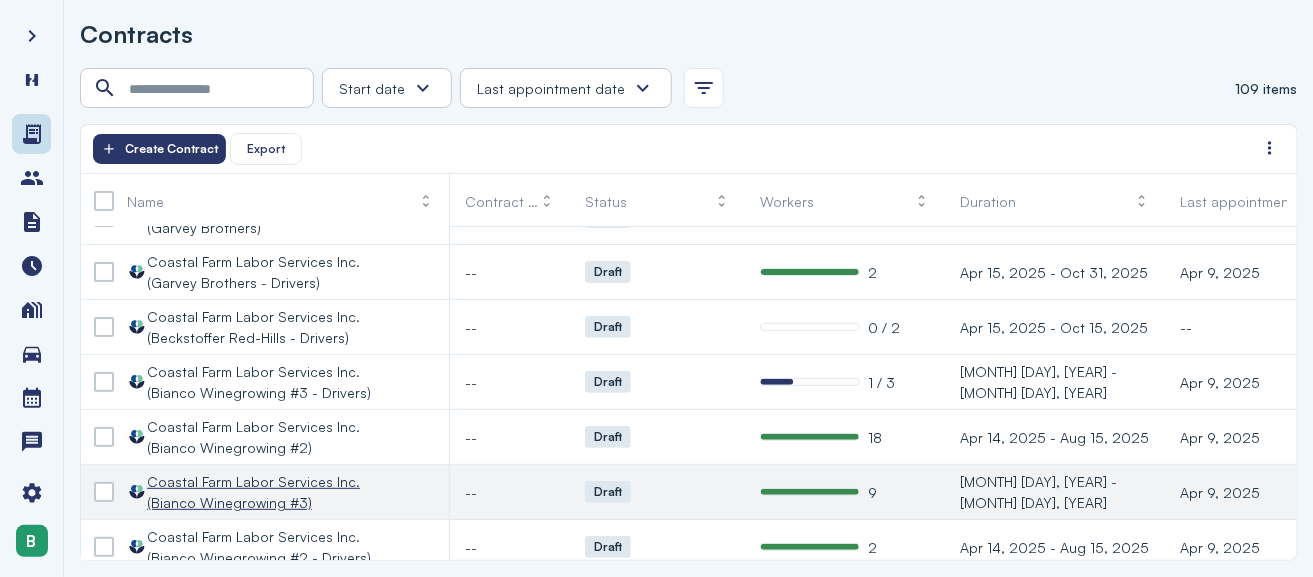click on "Coastal Farm Labor Services Inc. (Bianco Winegrowing #3)" at bounding box center [262, 492] 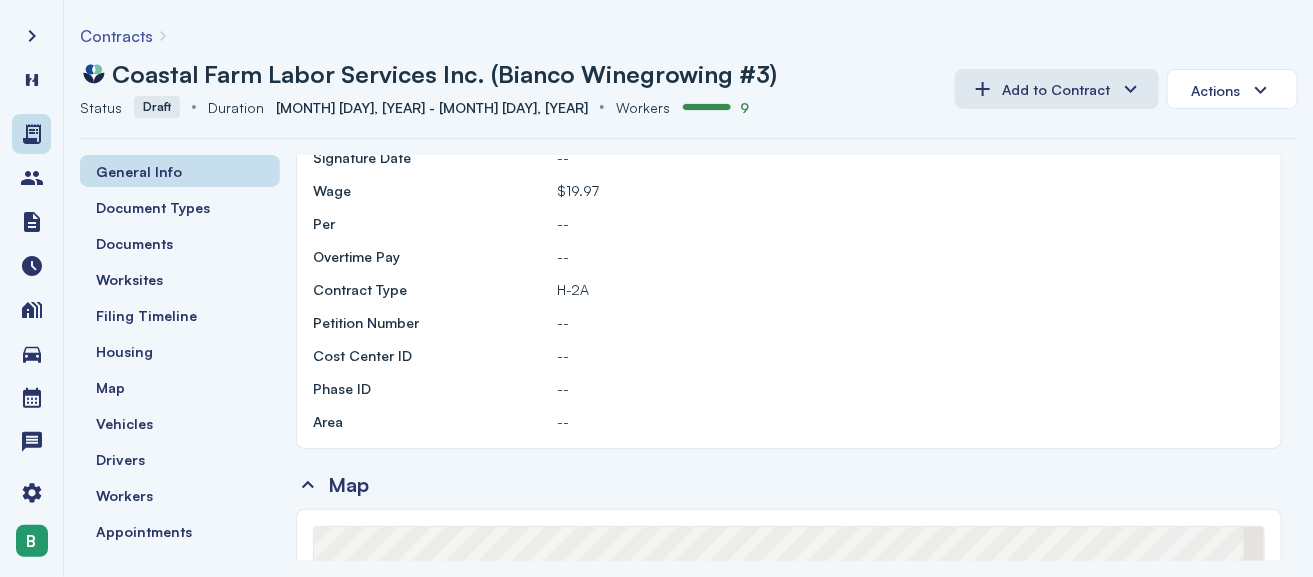 scroll, scrollTop: 0, scrollLeft: 0, axis: both 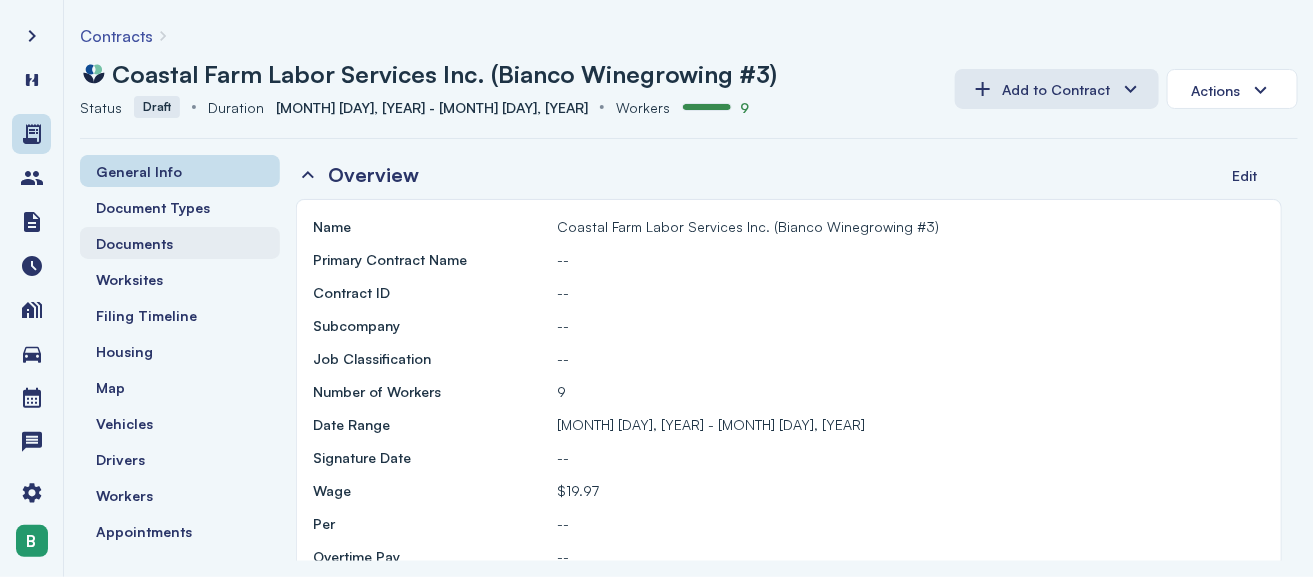 click on "Documents" at bounding box center (134, 243) 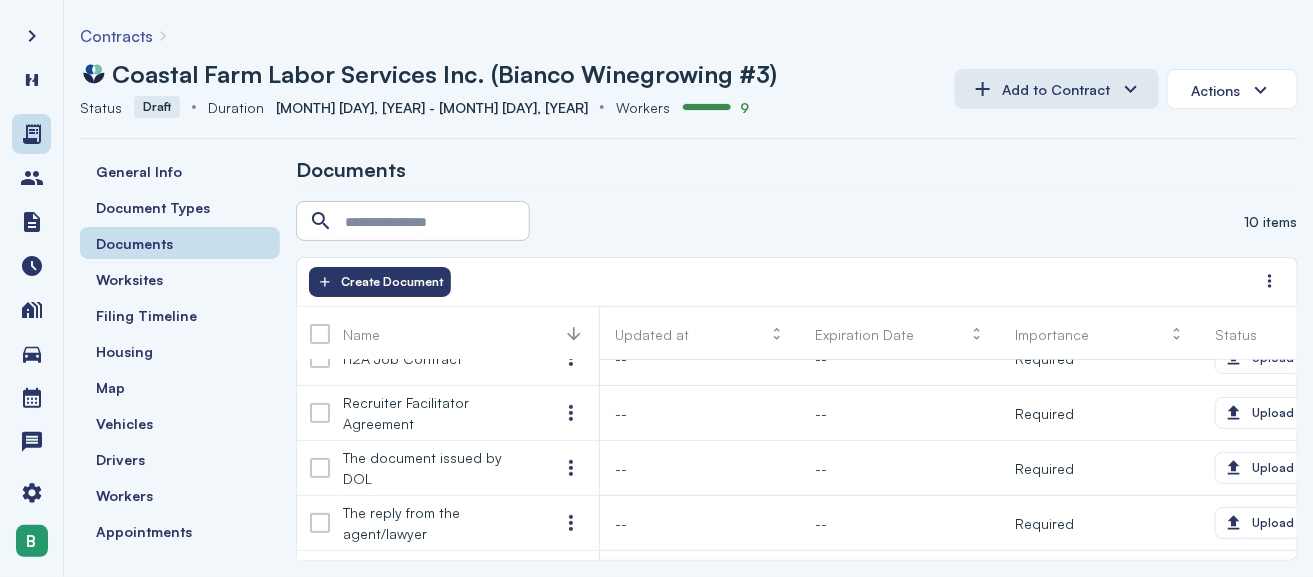 scroll, scrollTop: 351, scrollLeft: 0, axis: vertical 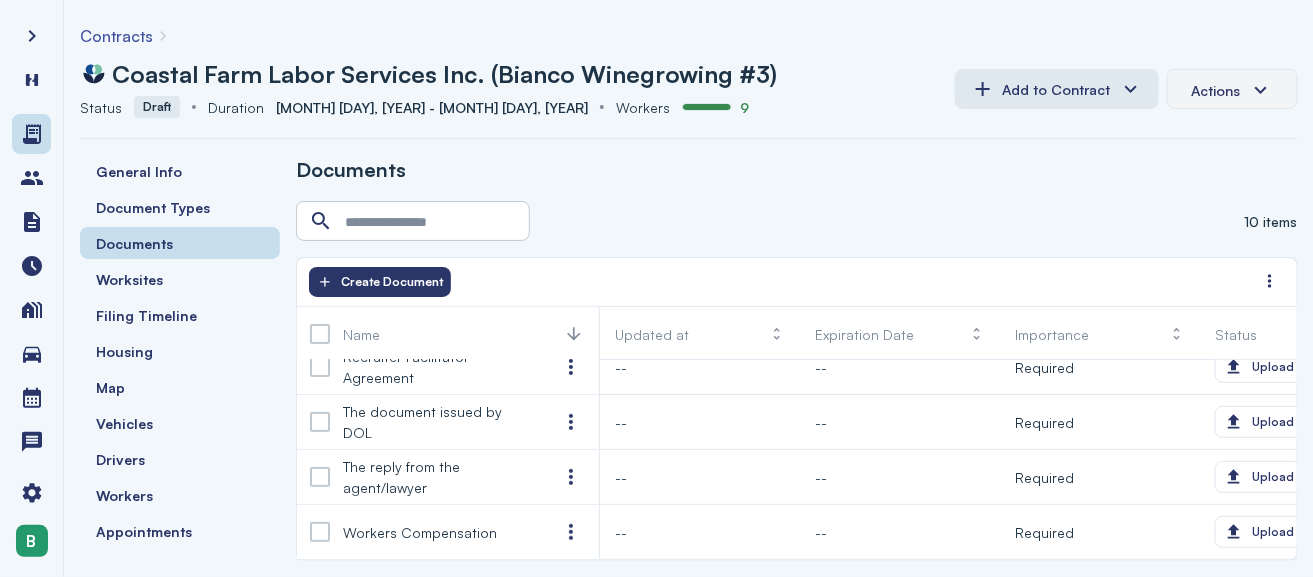 click on "Actions" at bounding box center [1232, 90] 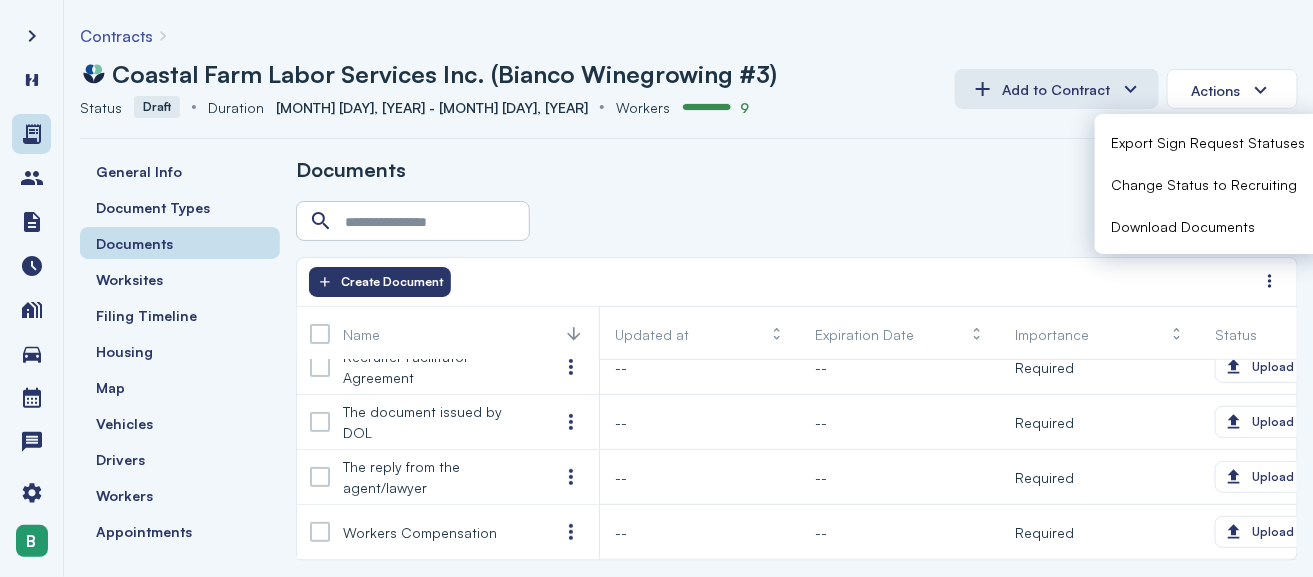 click on "Download Documents" at bounding box center [1183, 226] 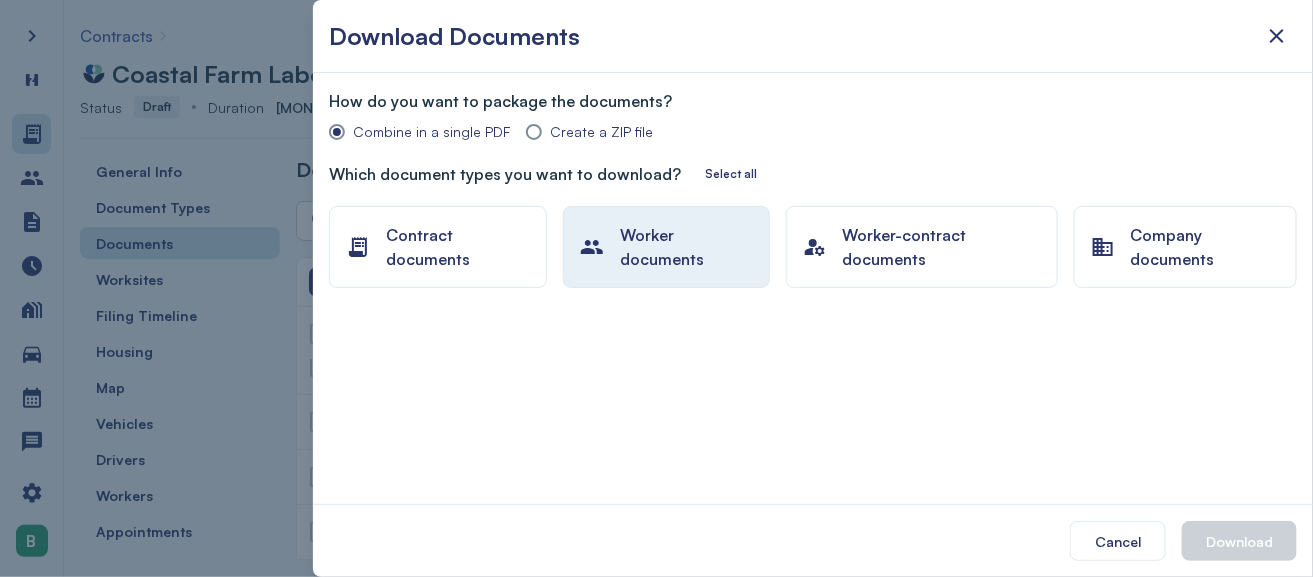 click on "Worker documents" at bounding box center (686, 247) 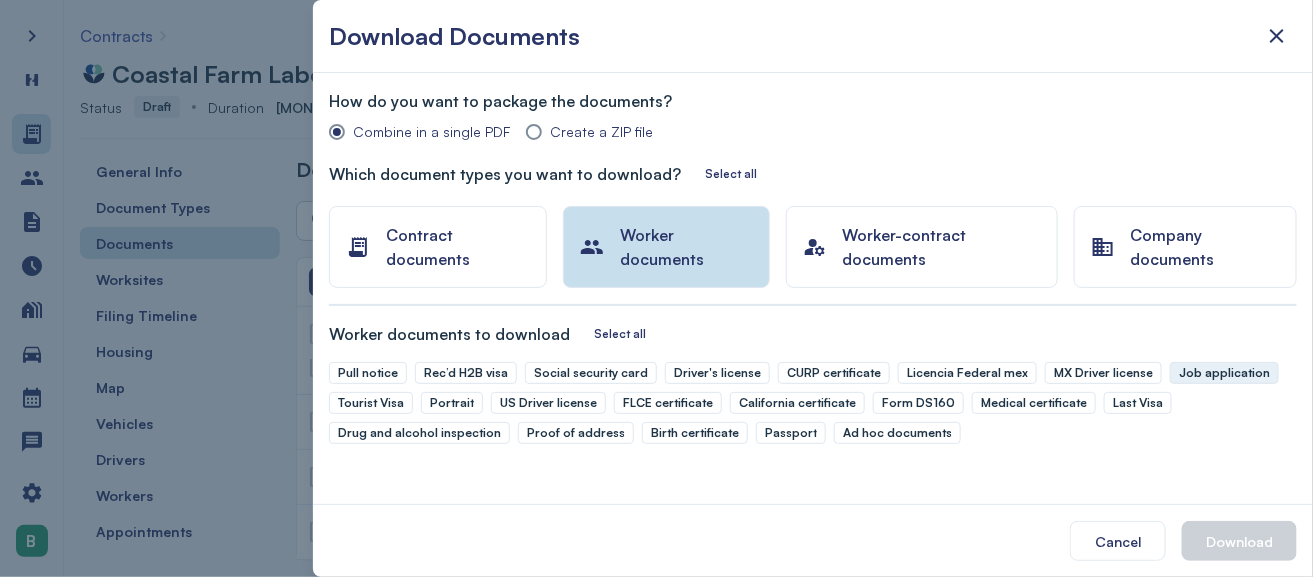 click on "Job application" at bounding box center (1224, 373) 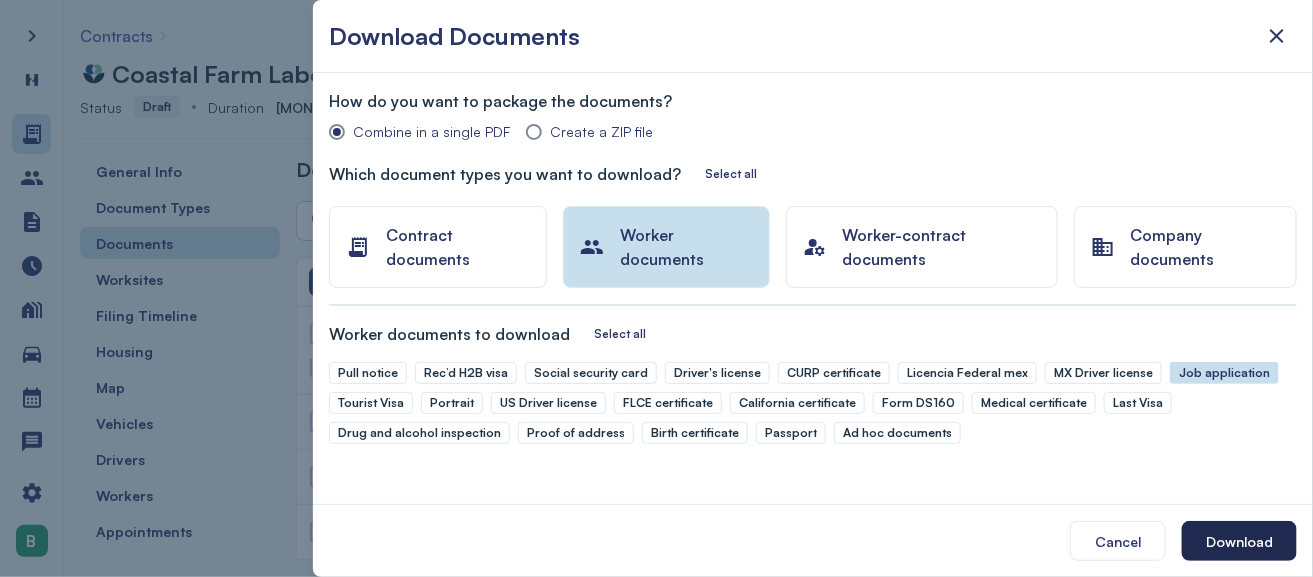 click on "Download" at bounding box center [1239, 541] 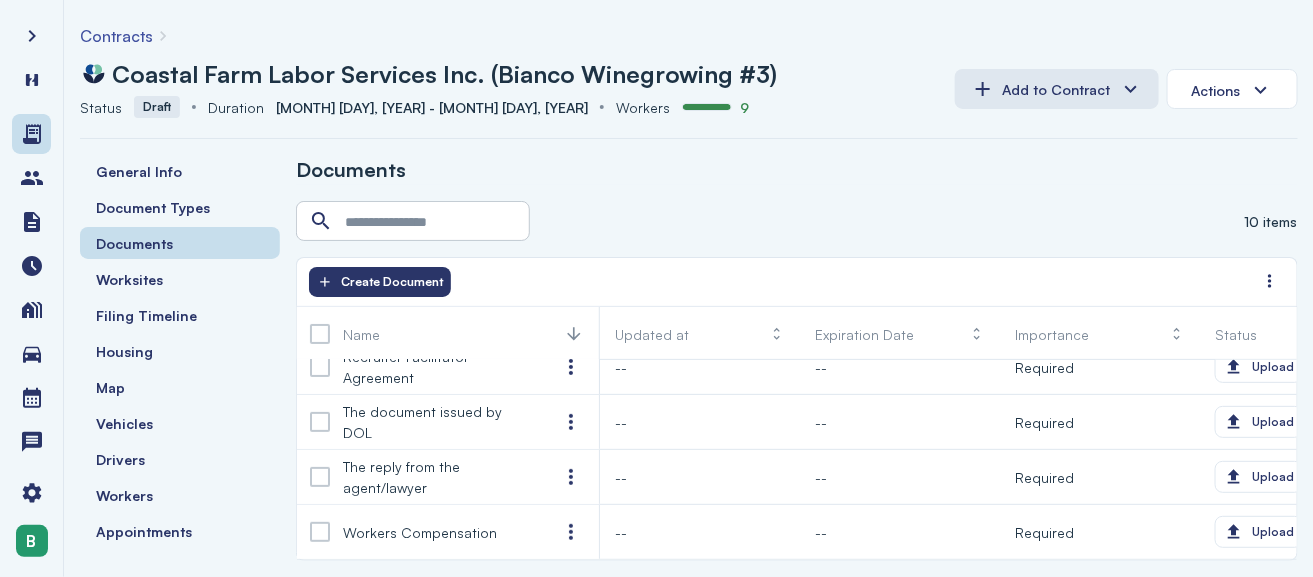 scroll, scrollTop: 351, scrollLeft: 0, axis: vertical 